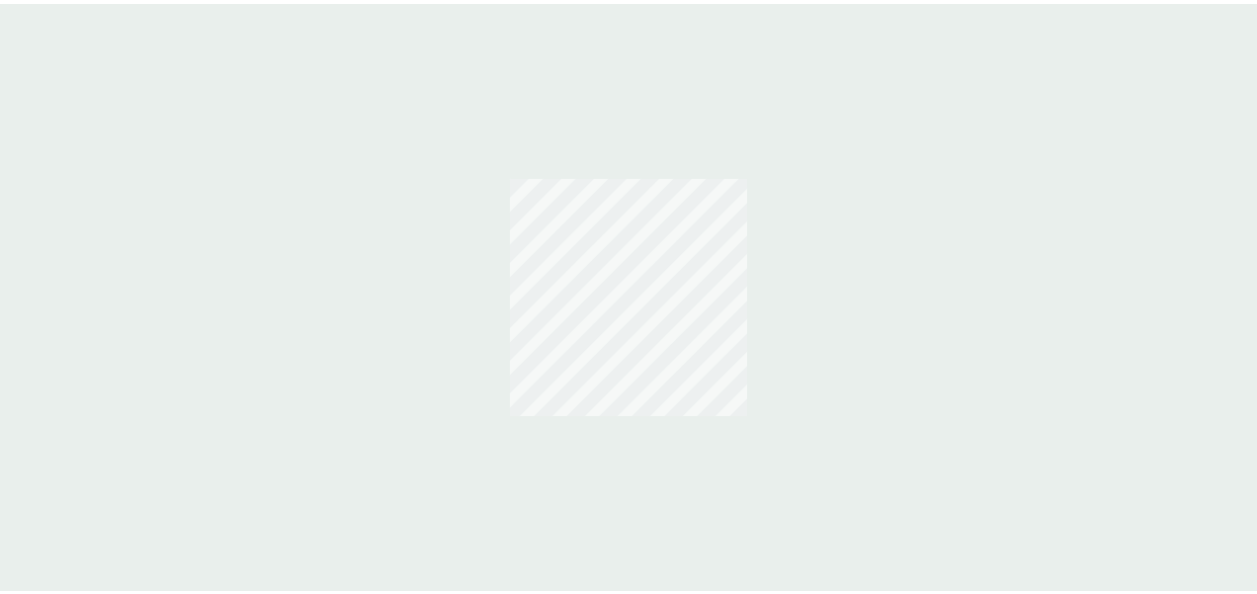 scroll, scrollTop: 0, scrollLeft: 0, axis: both 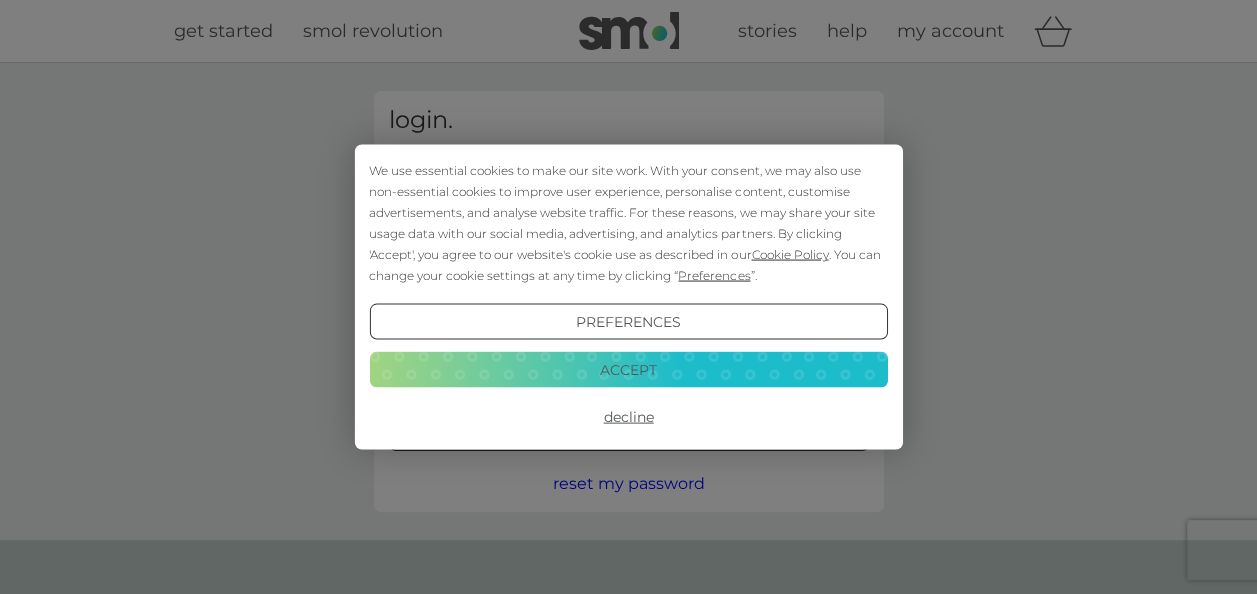 click on "Accept" at bounding box center [628, 369] 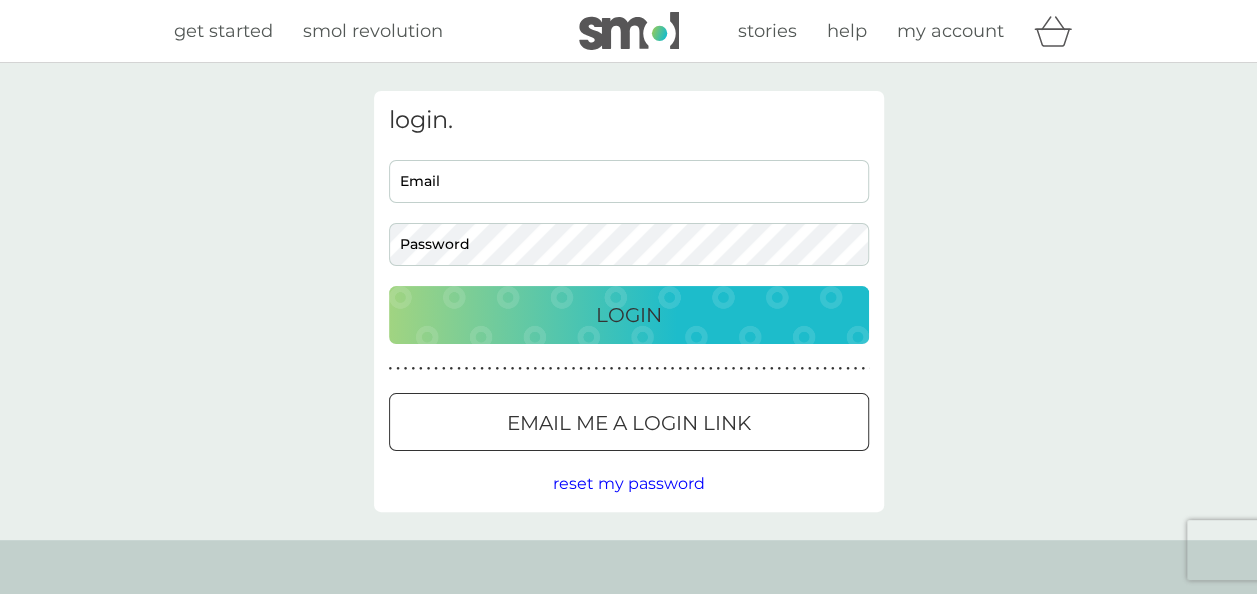 scroll, scrollTop: 0, scrollLeft: 0, axis: both 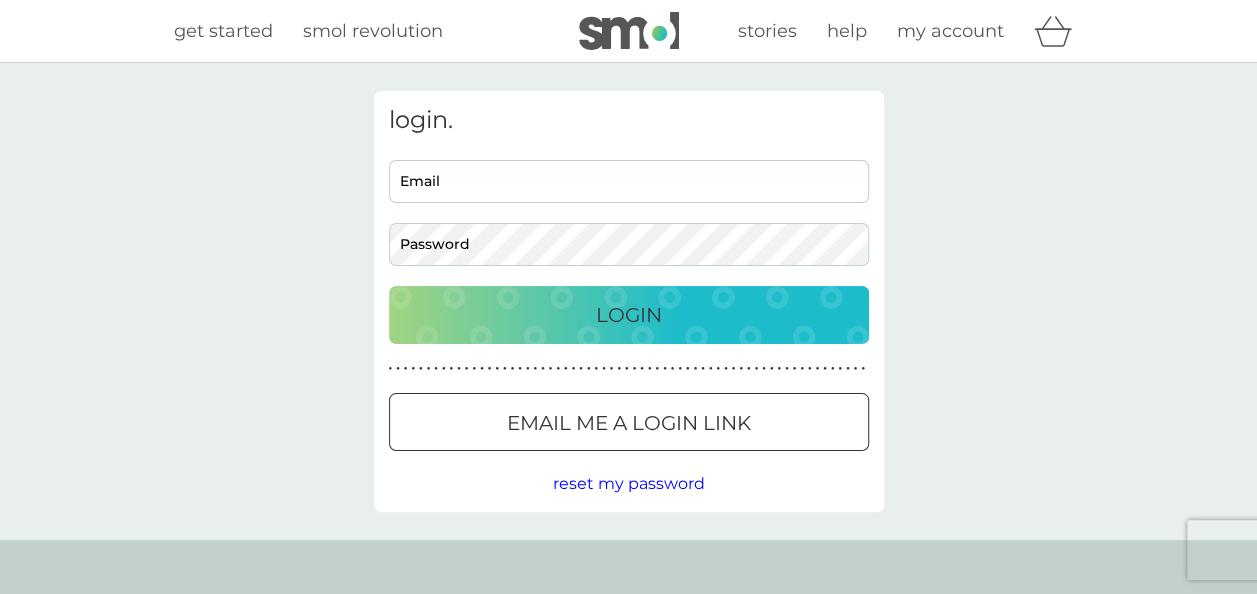 click on "Email me a login link" at bounding box center (629, 423) 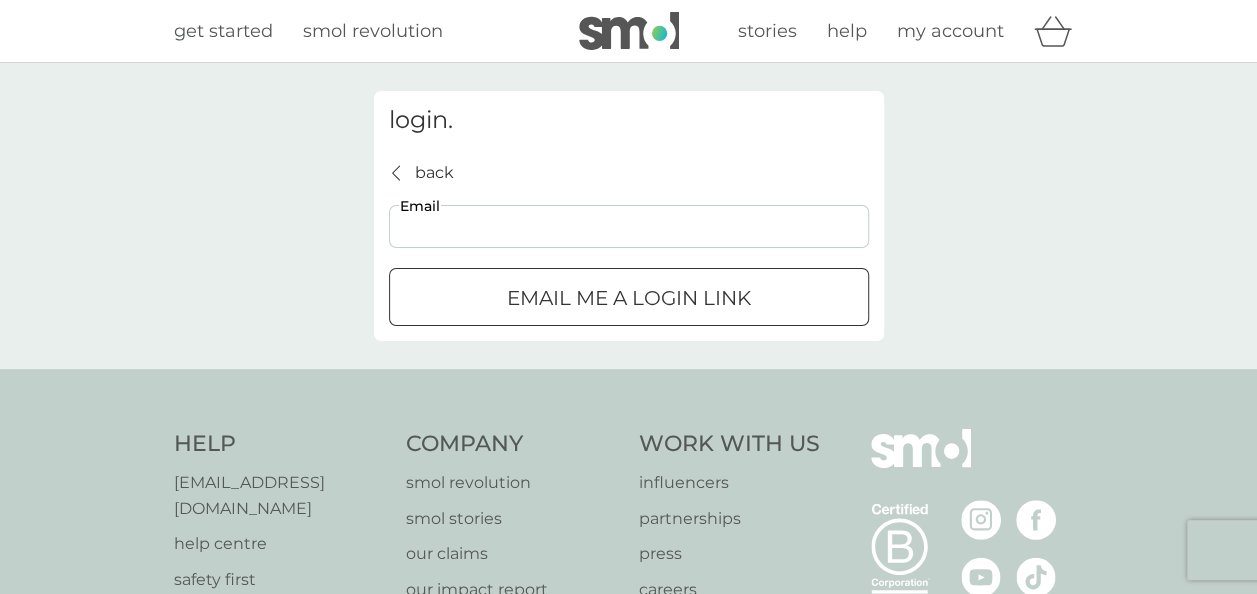 click on "Email" at bounding box center (629, 226) 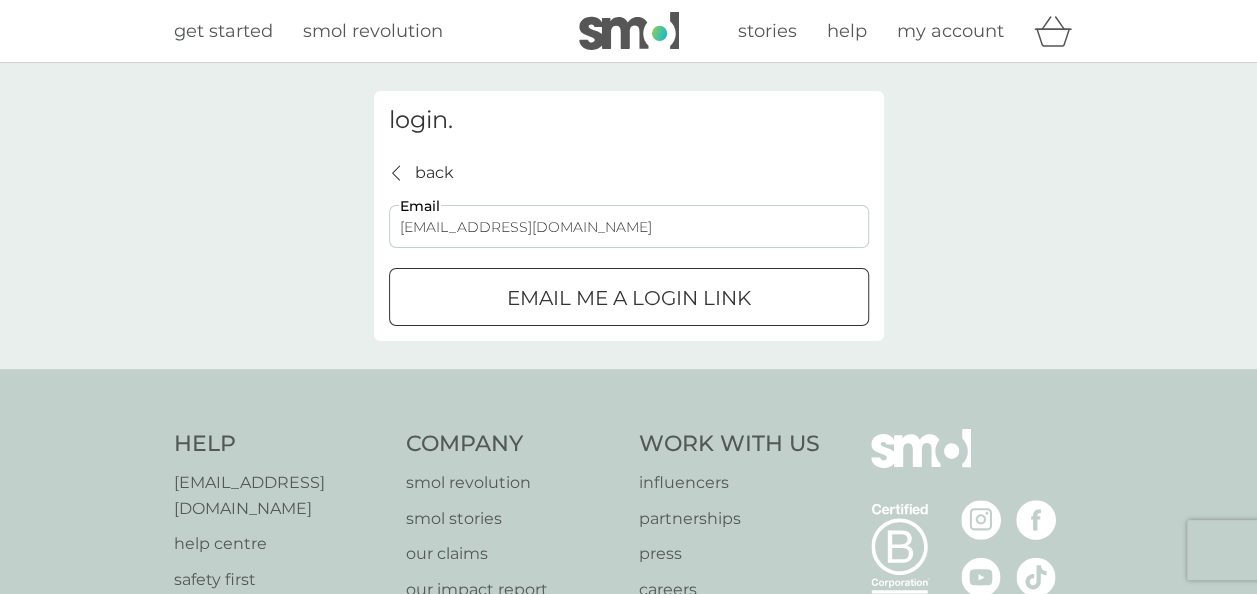 click on "Email me a login link" at bounding box center [629, 298] 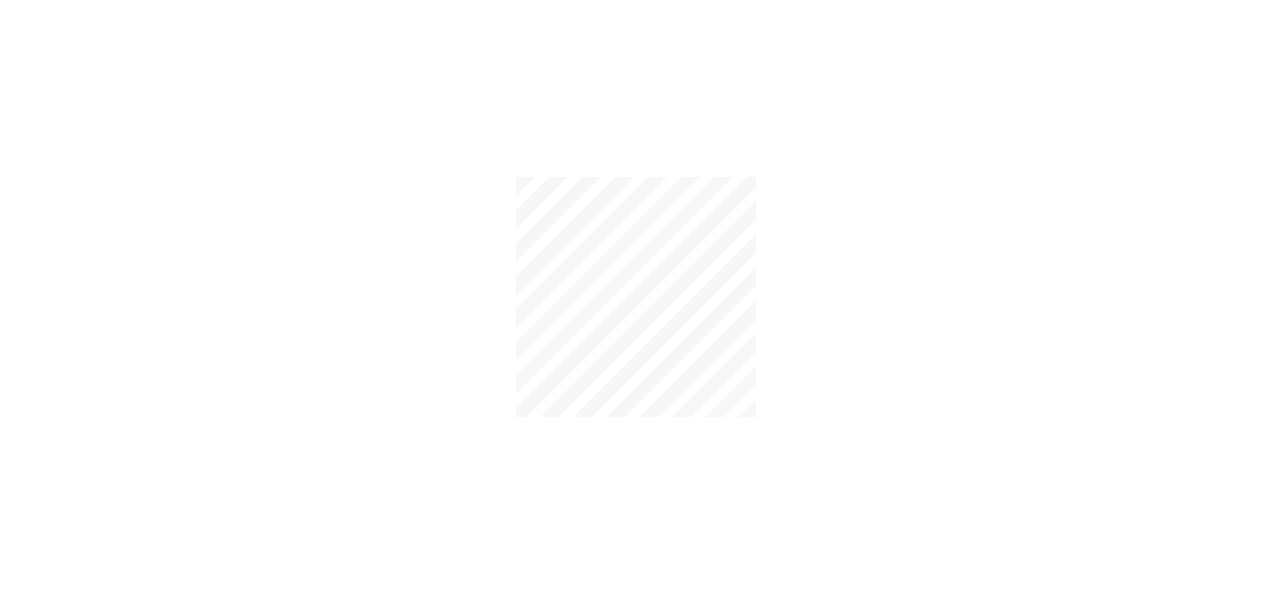 scroll, scrollTop: 0, scrollLeft: 0, axis: both 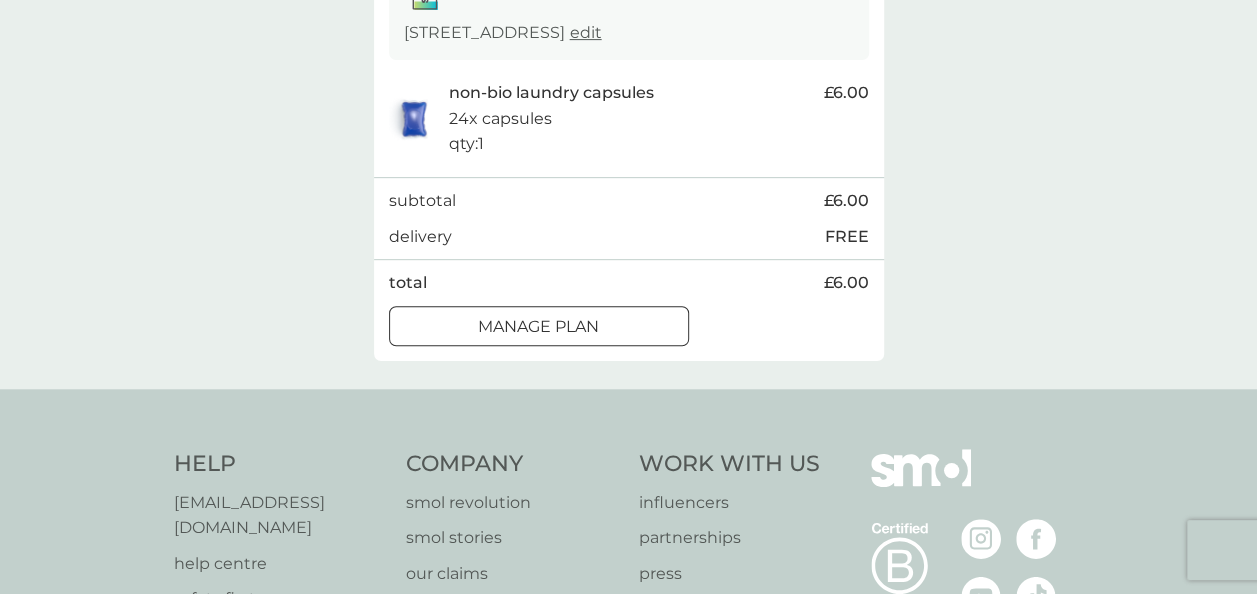 click on "Manage plan" at bounding box center [538, 327] 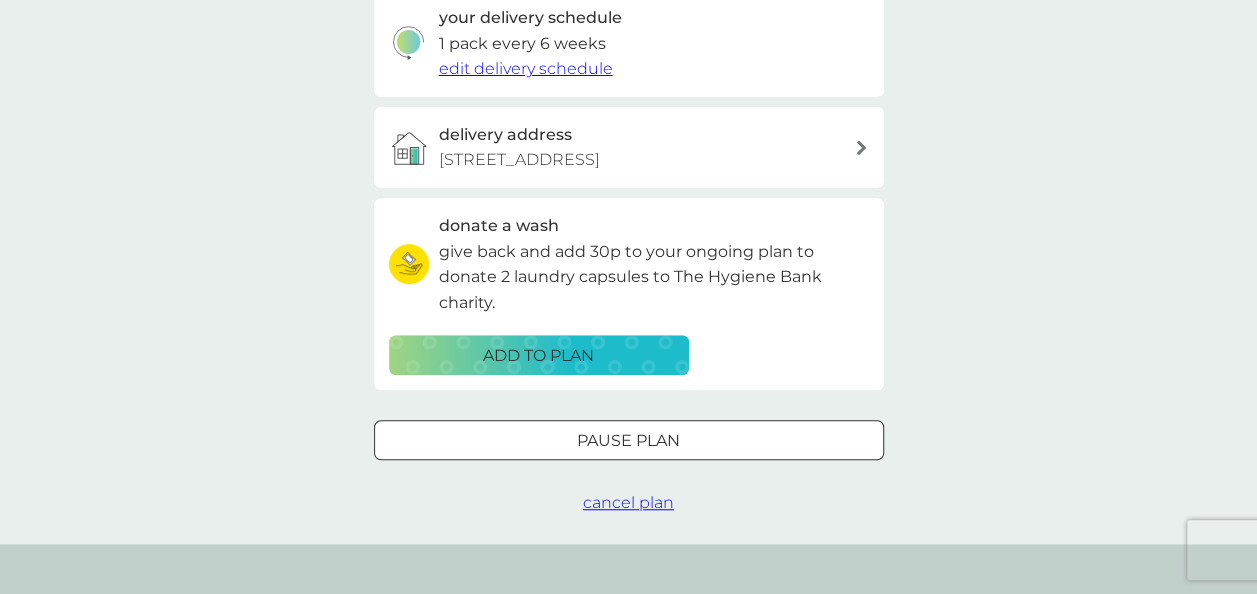 scroll, scrollTop: 501, scrollLeft: 0, axis: vertical 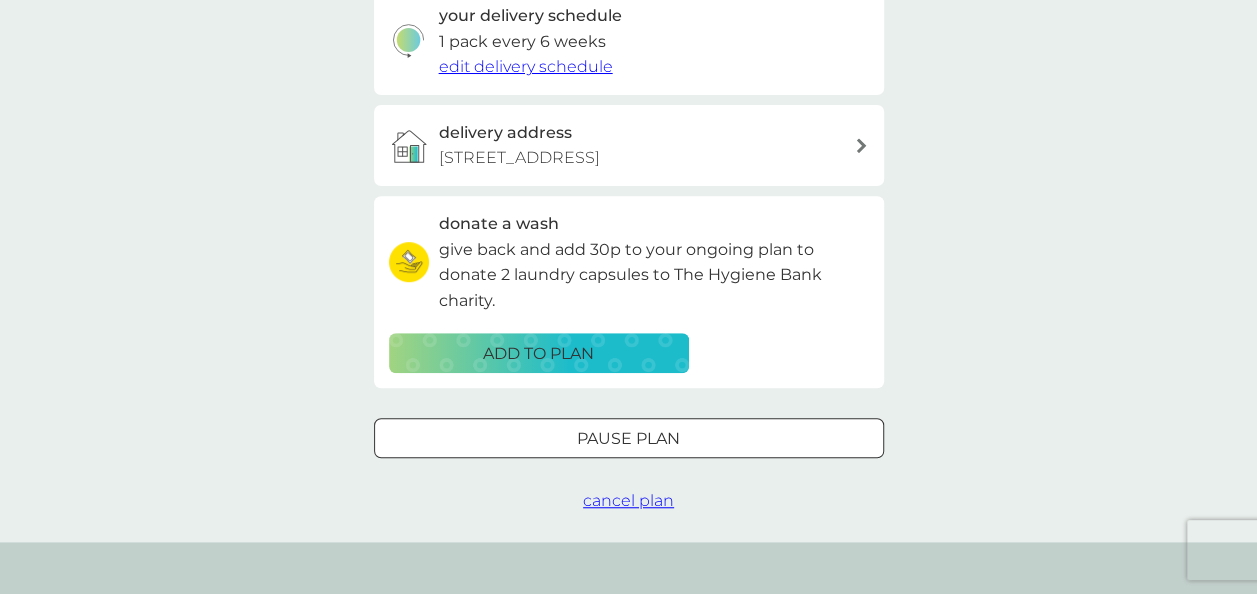 click on "cancel plan" at bounding box center [628, 500] 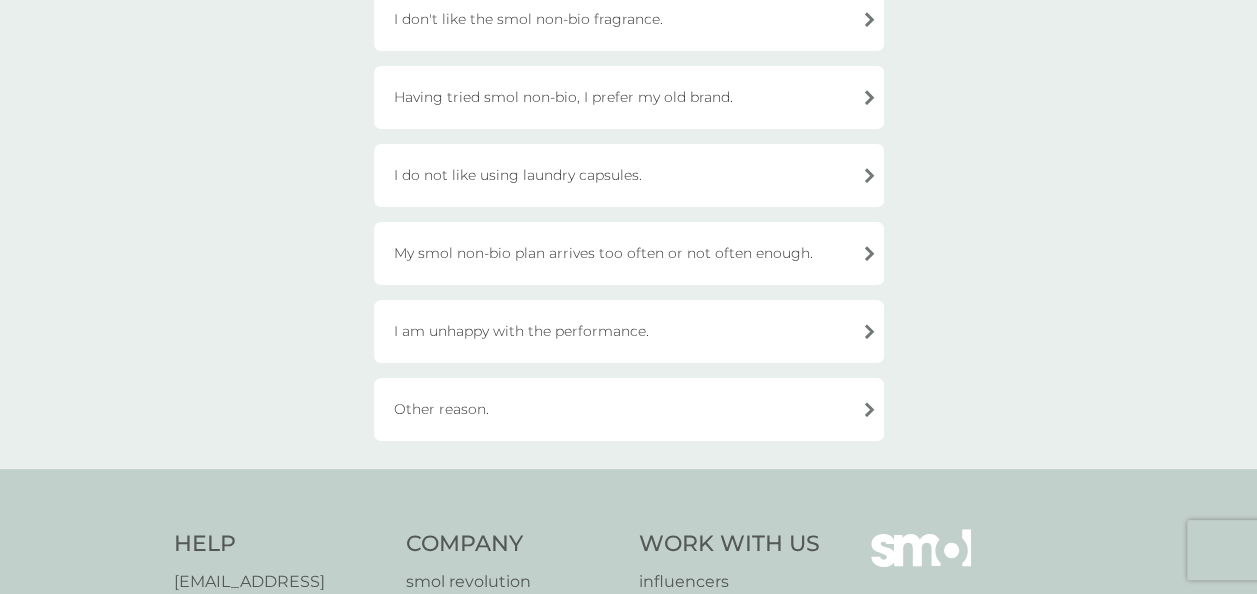 scroll, scrollTop: 641, scrollLeft: 0, axis: vertical 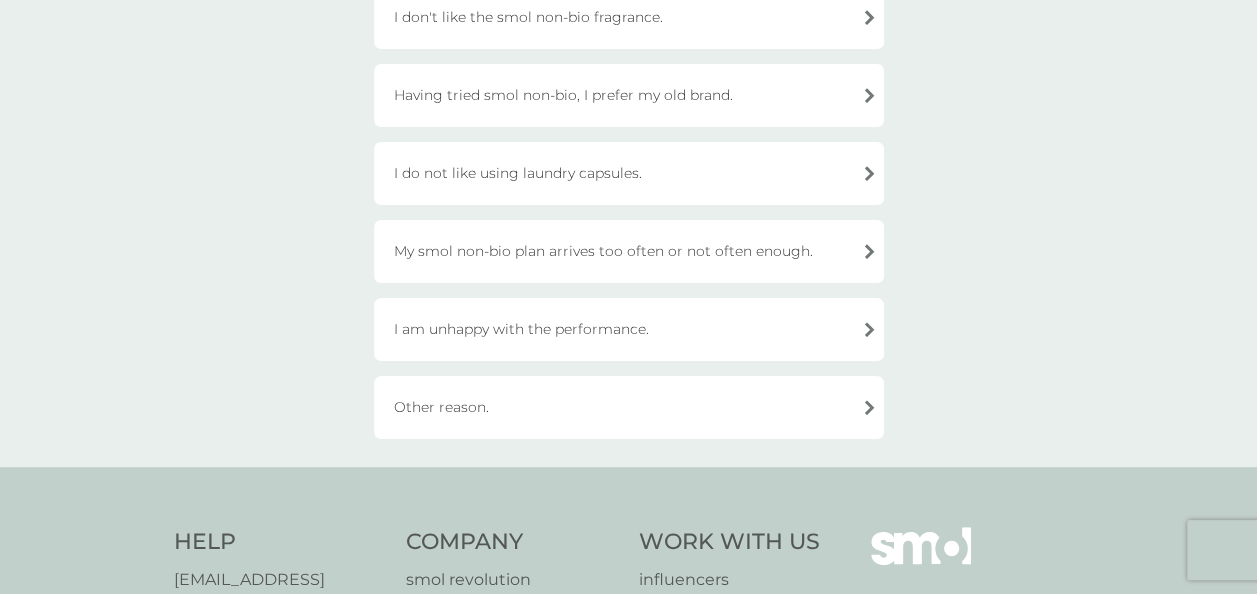 click on "My smol non-bio plan arrives too often or not often enough." at bounding box center (629, 251) 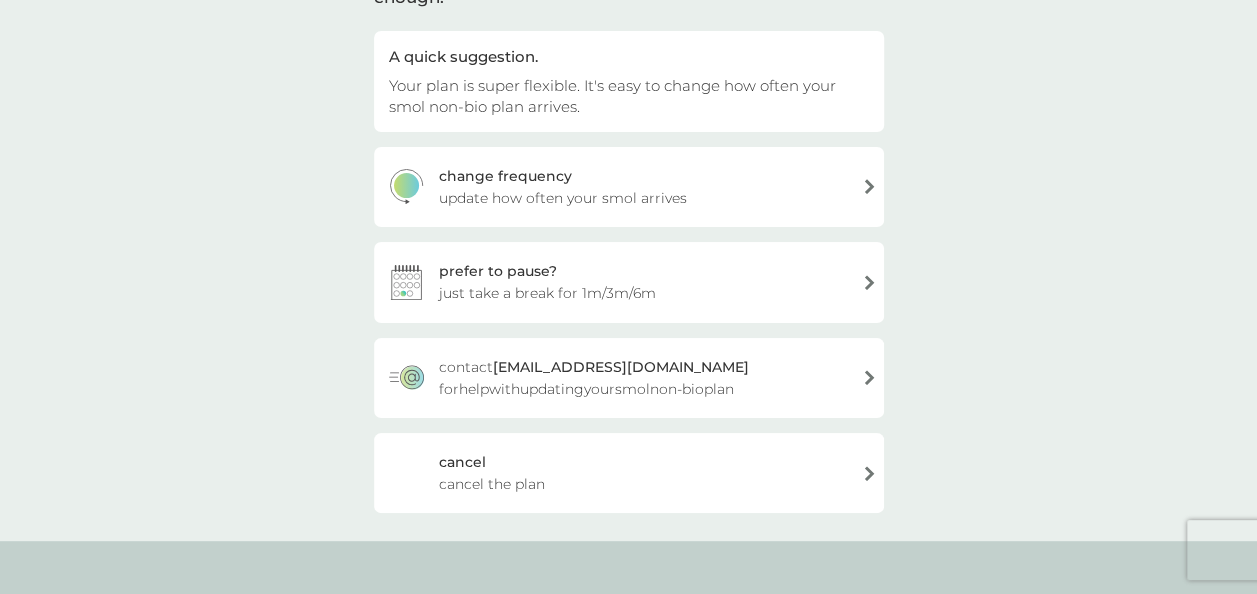 scroll, scrollTop: 212, scrollLeft: 0, axis: vertical 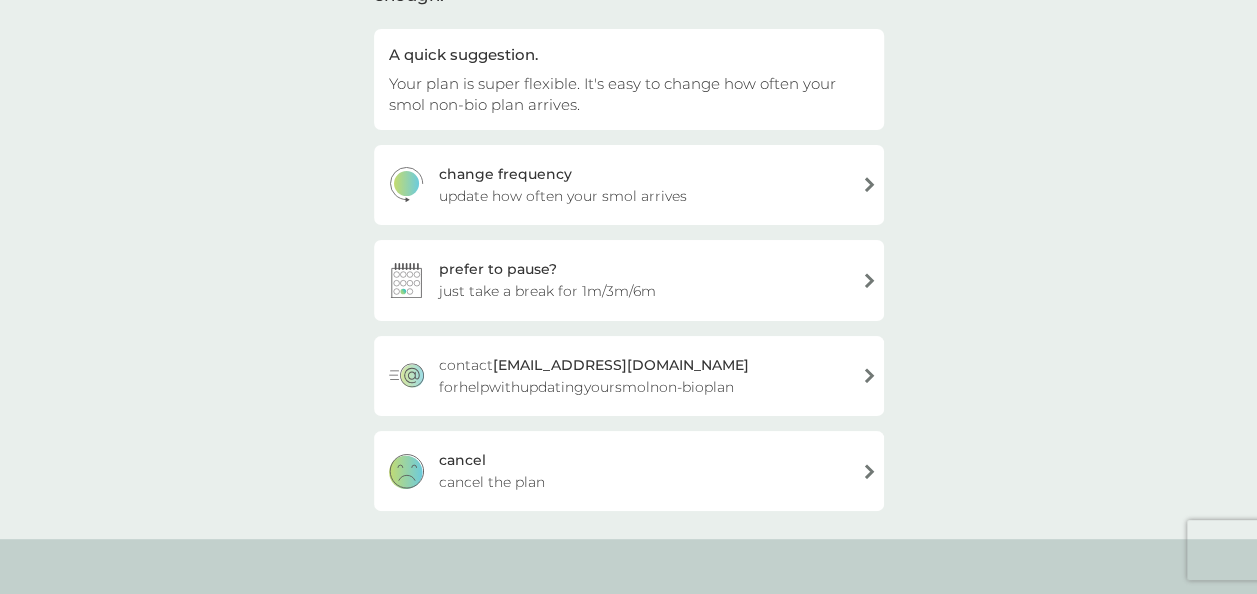 click on "cancel cancel the plan" at bounding box center [629, 471] 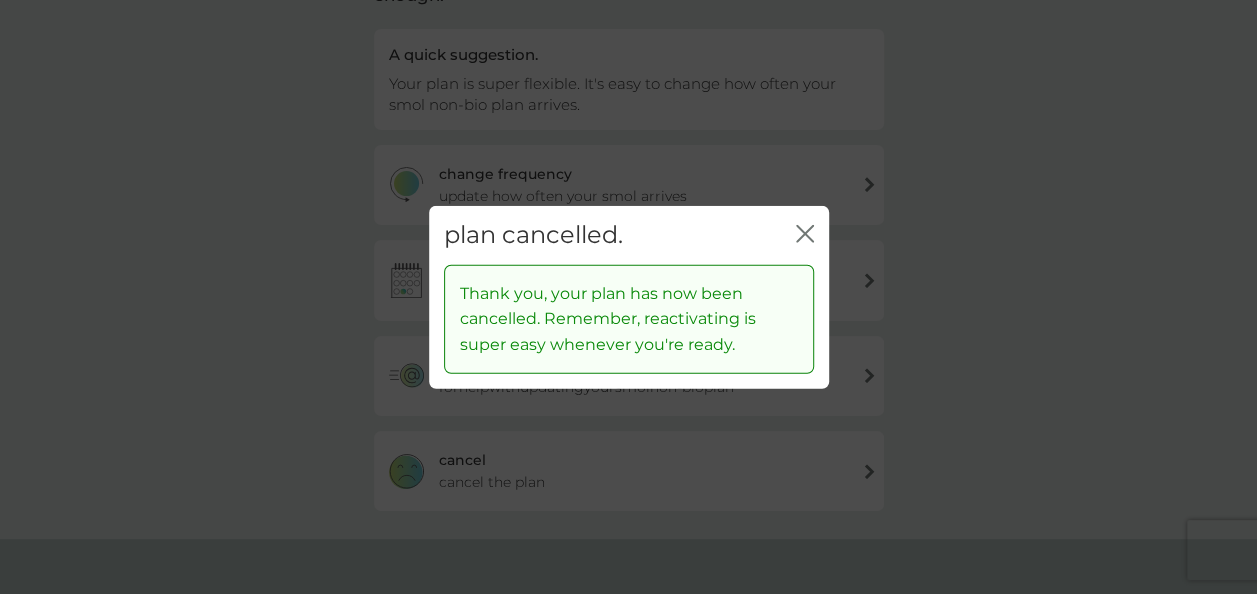 click on "close" 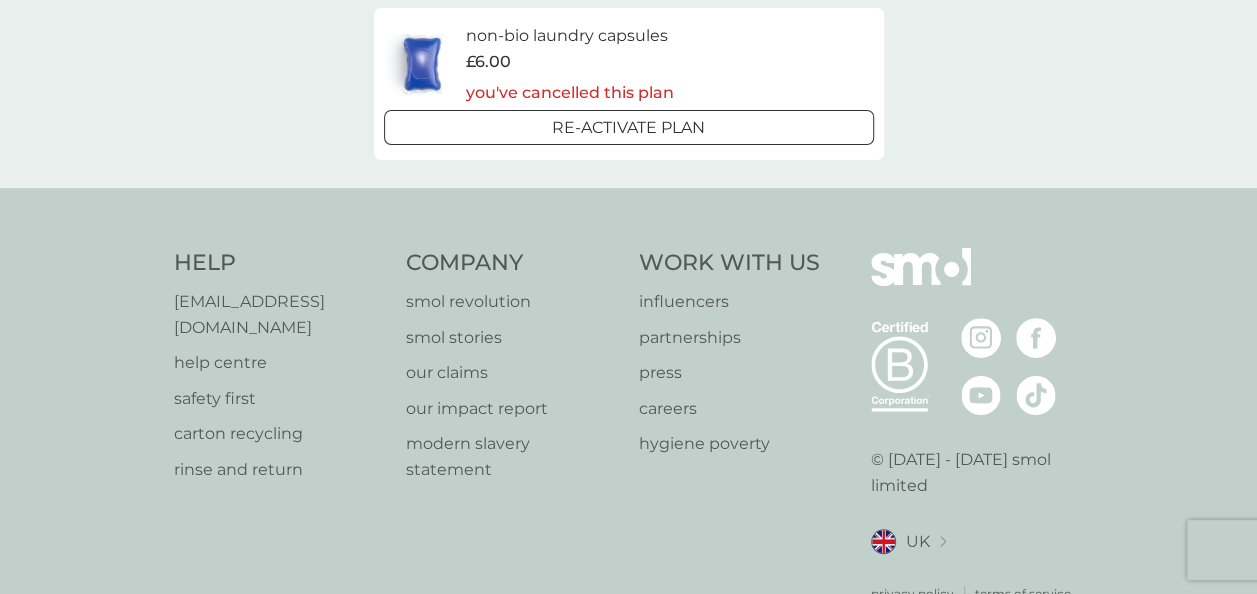 scroll, scrollTop: 0, scrollLeft: 0, axis: both 